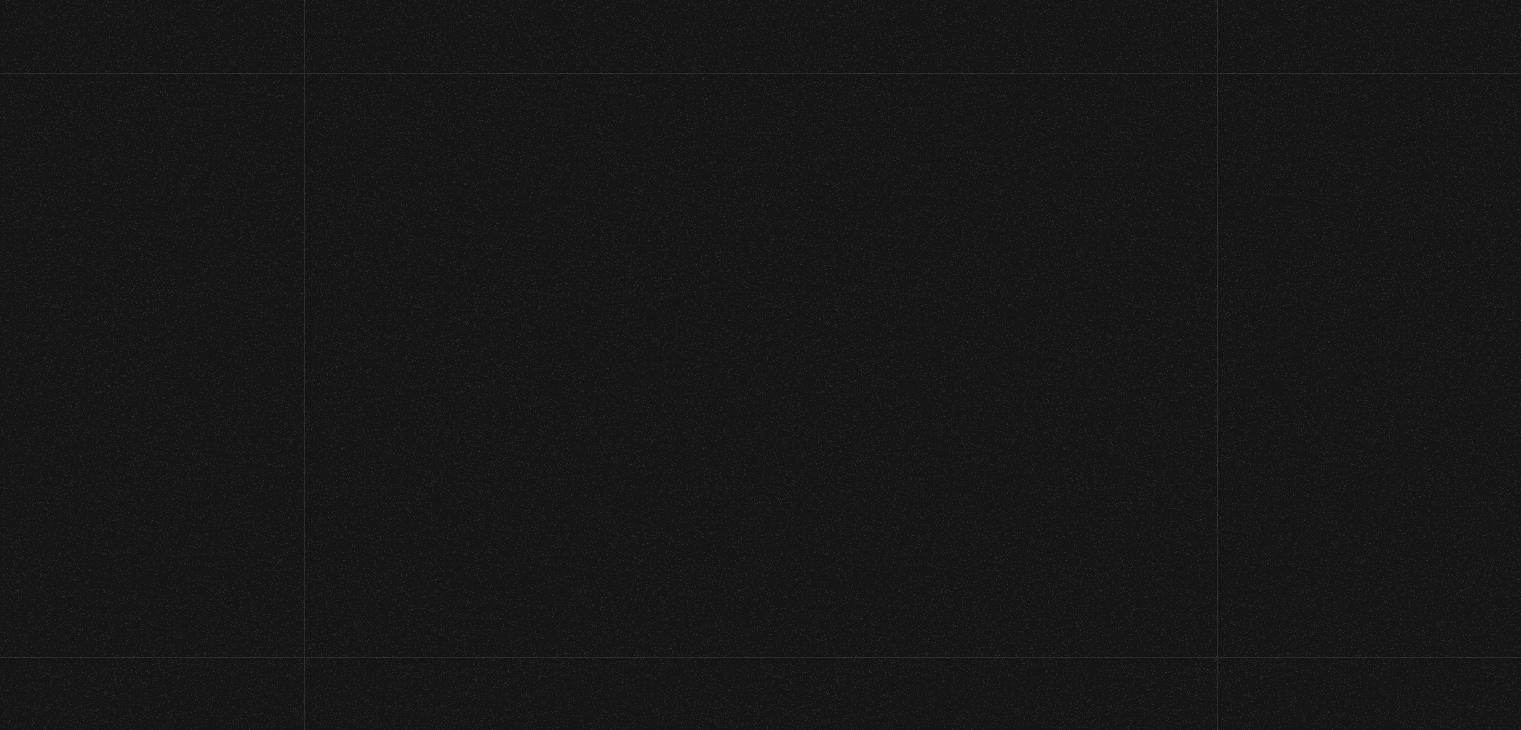 scroll, scrollTop: 100, scrollLeft: 0, axis: vertical 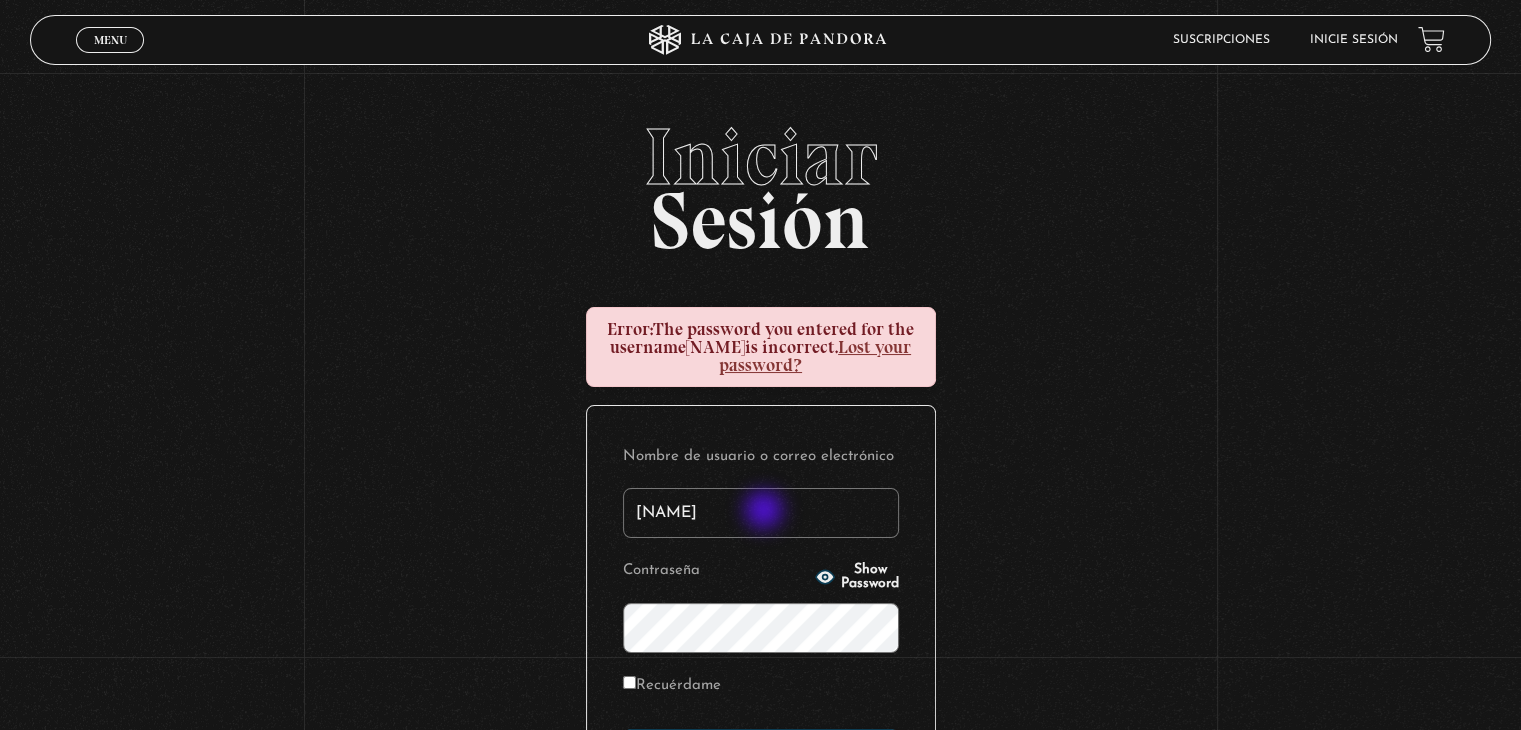 click on "[NAME]" at bounding box center [761, 513] 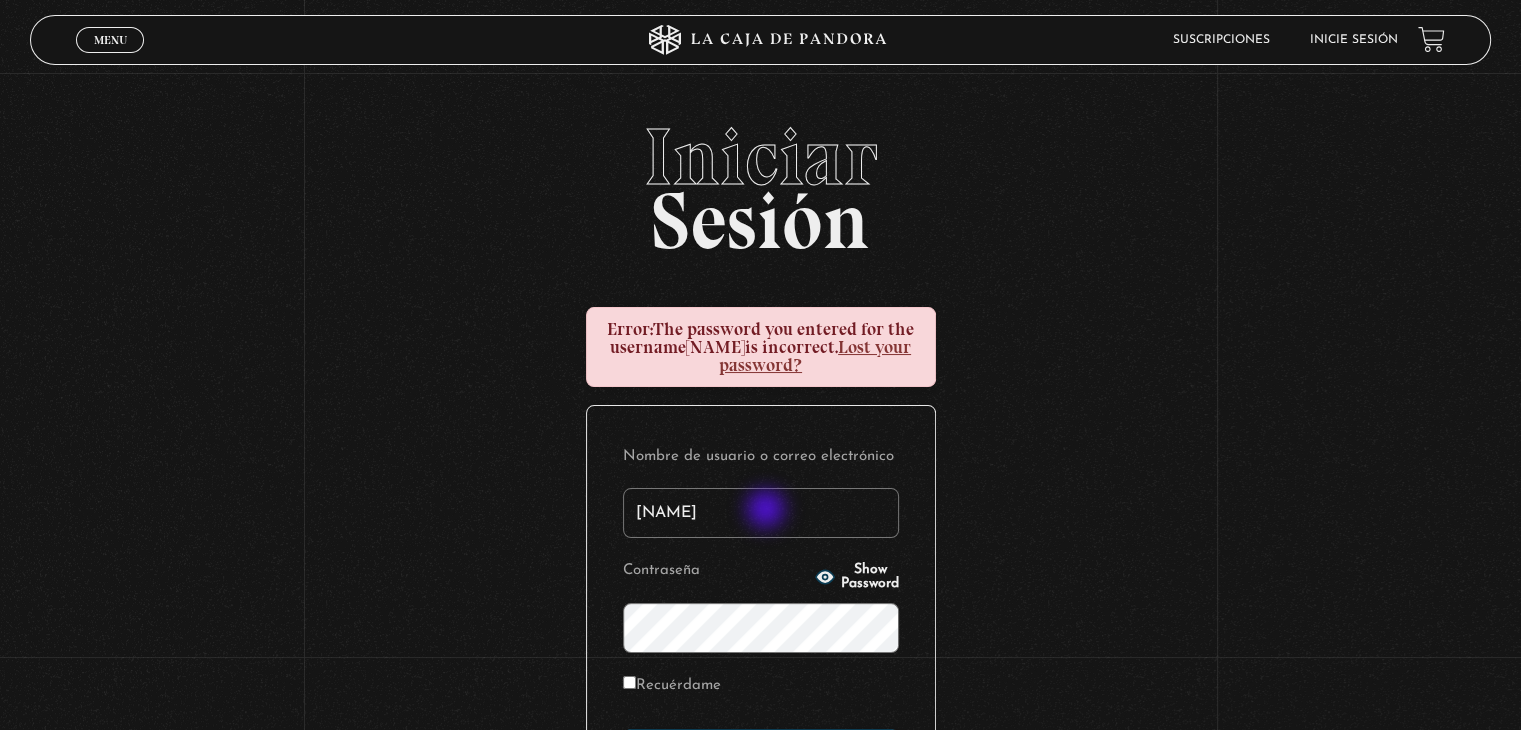 click on "[NAME]" at bounding box center (761, 513) 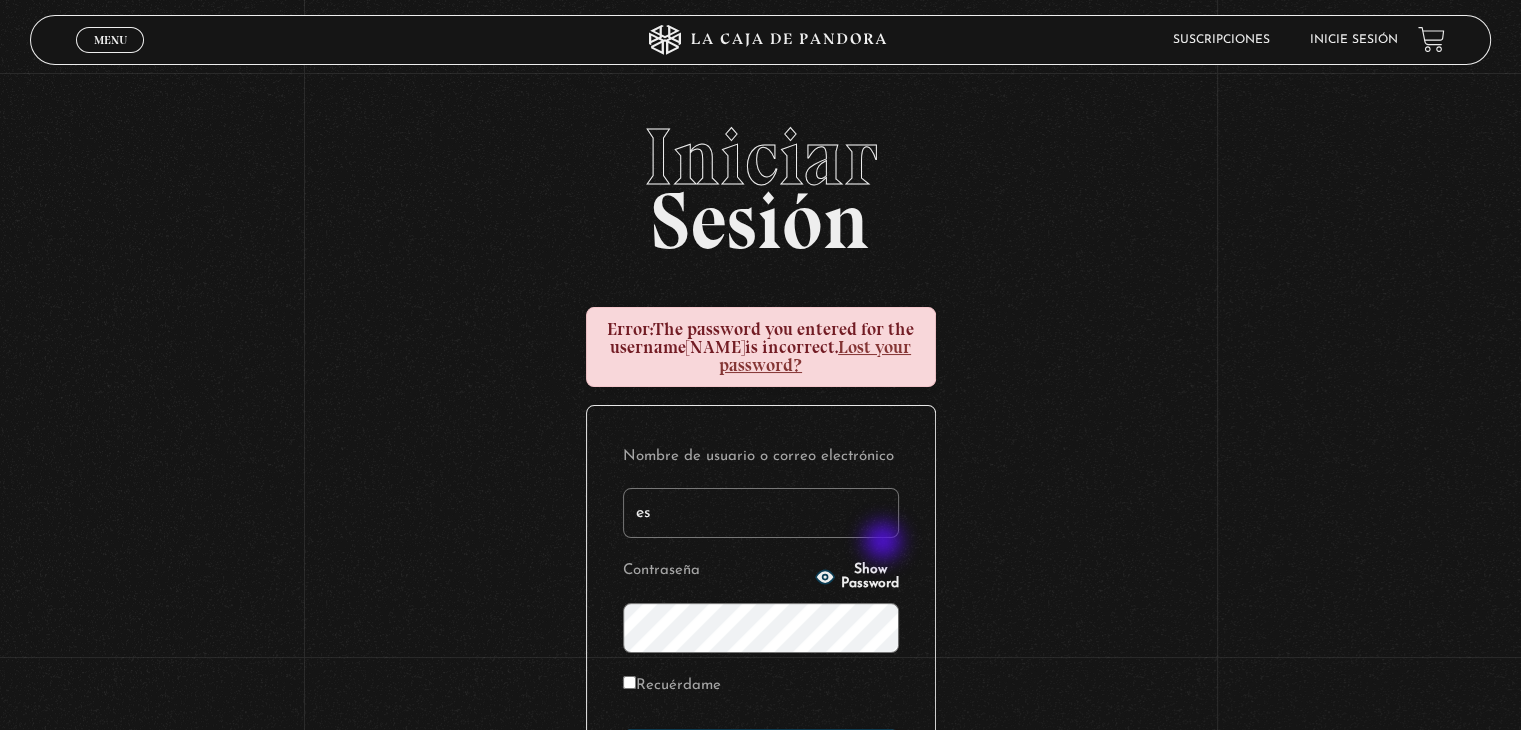 type on "esconstruccion@gmail.com" 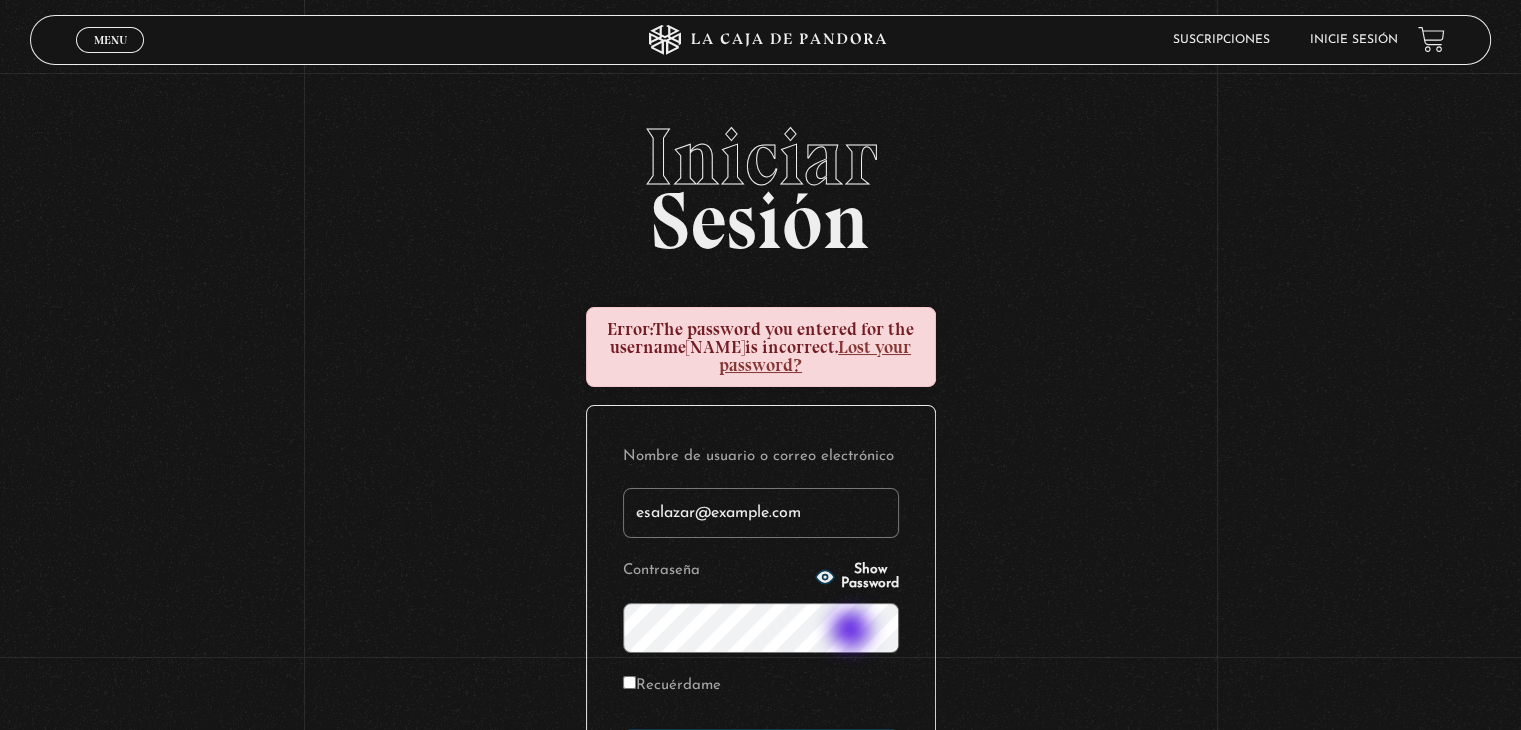 click on "Acceder" at bounding box center (761, 754) 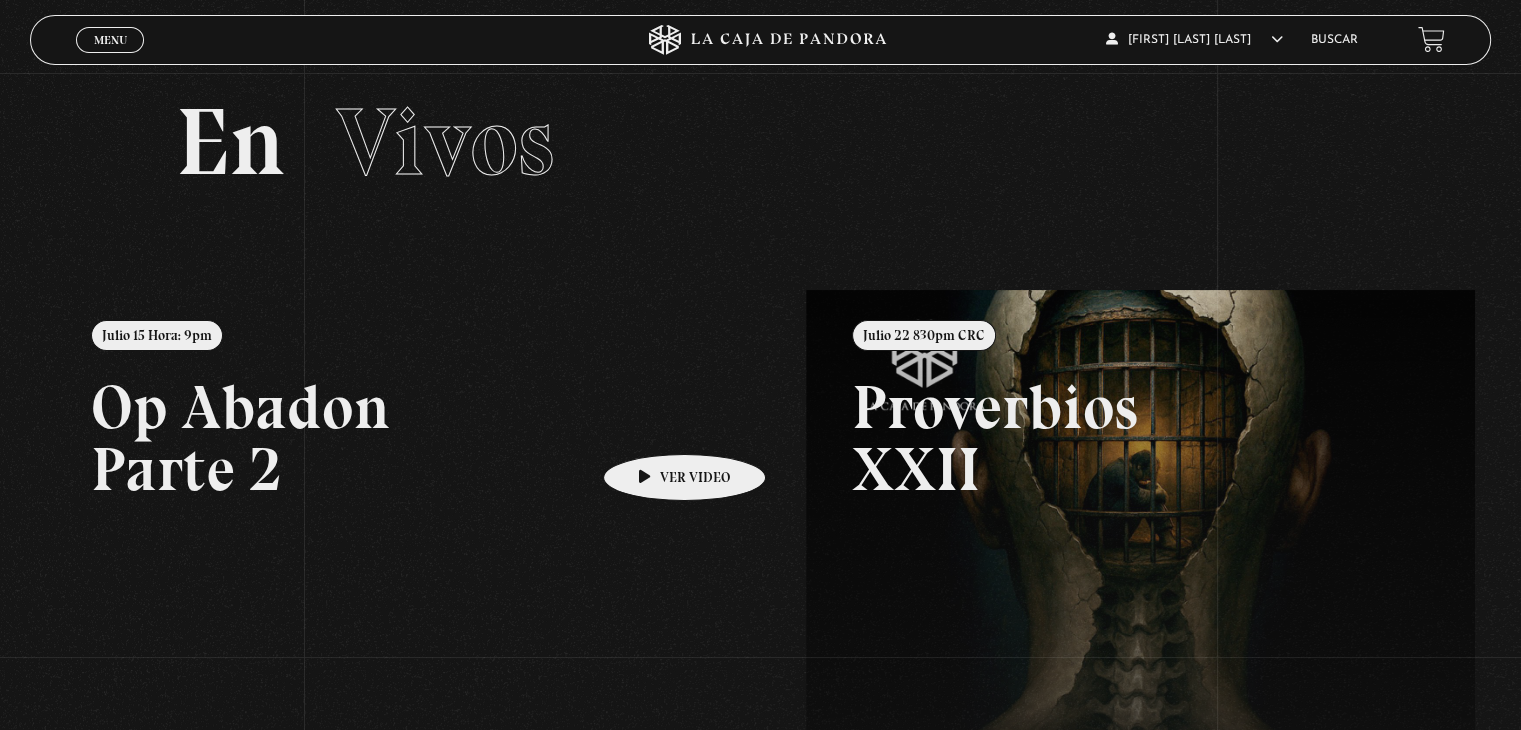 scroll, scrollTop: 0, scrollLeft: 0, axis: both 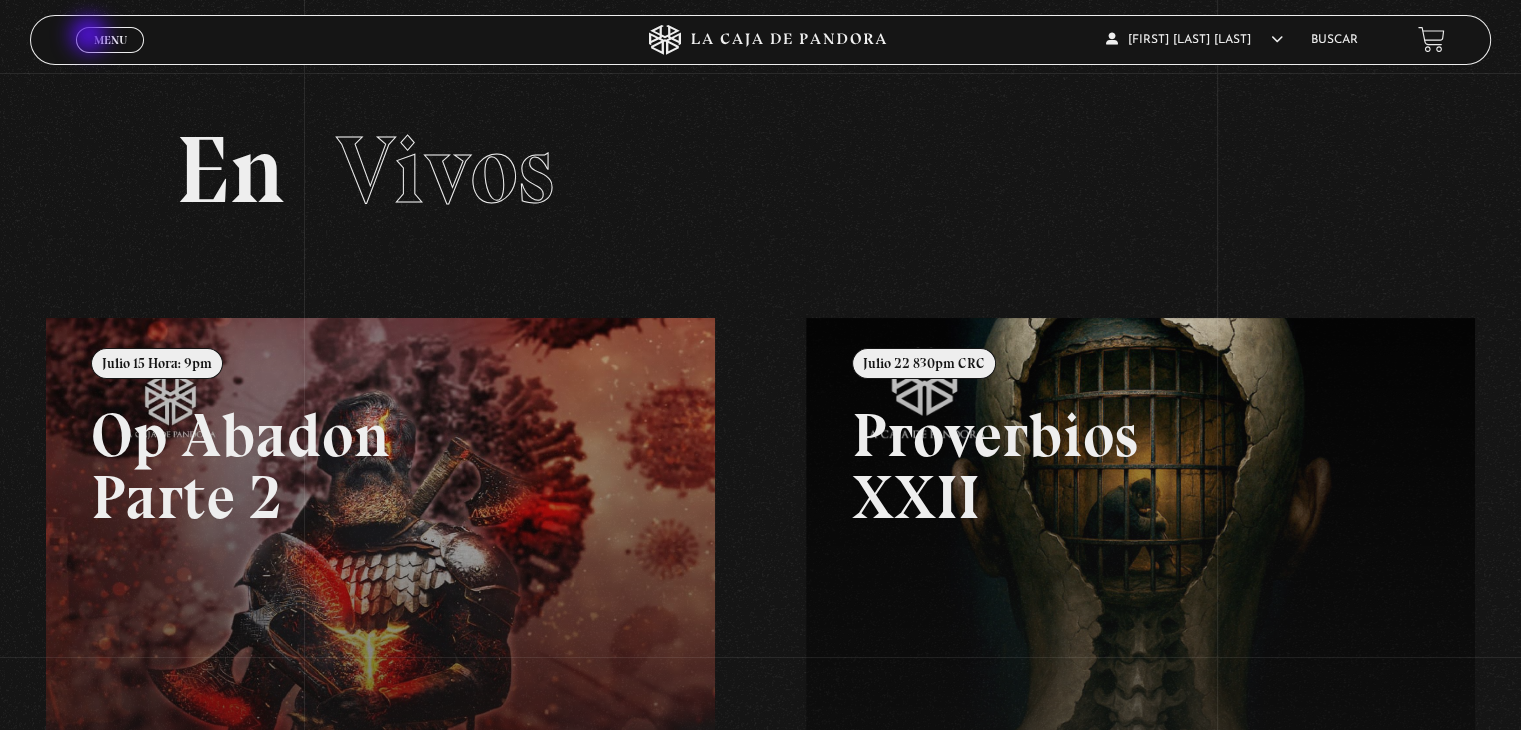 click on "Menu Cerrar" at bounding box center [110, 40] 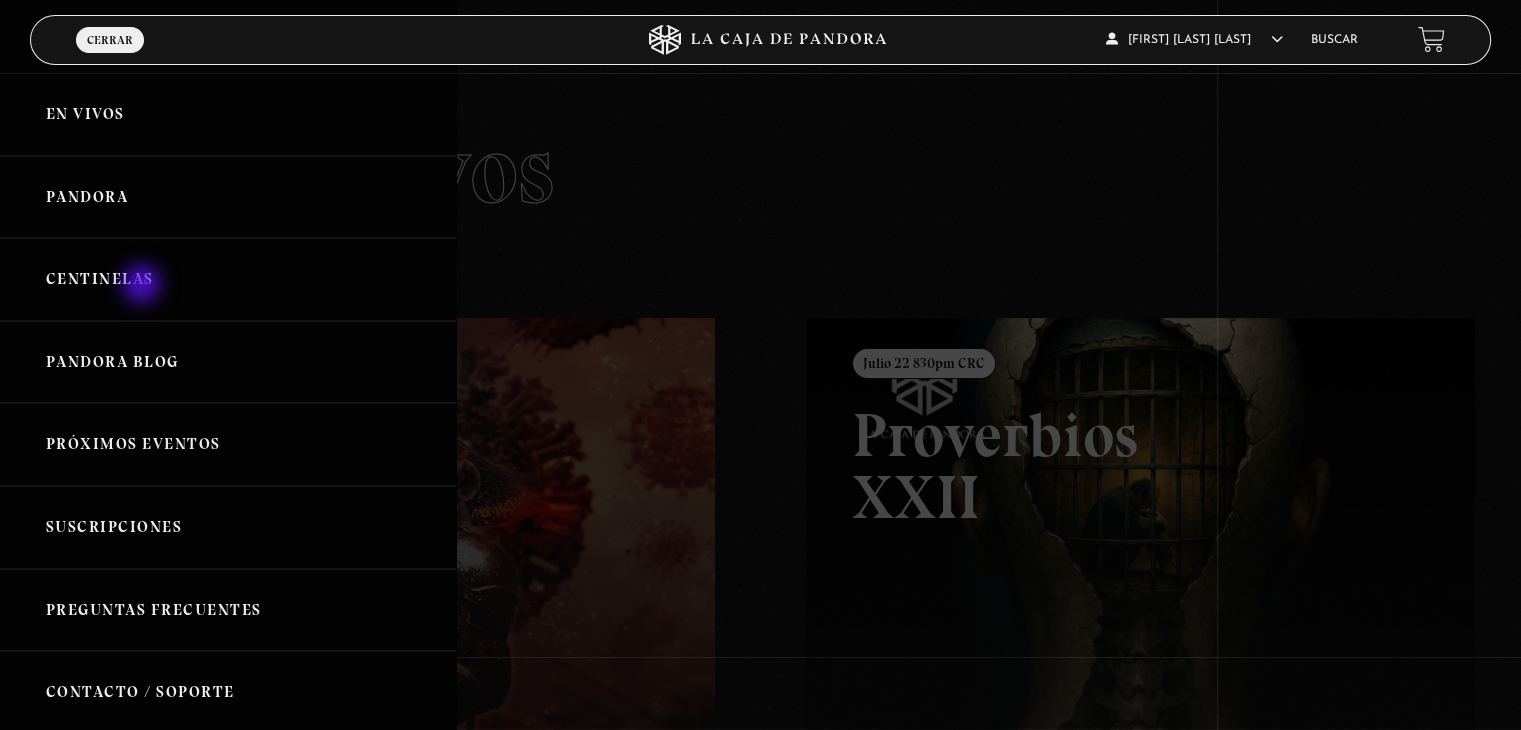 click on "Centinelas" at bounding box center [228, 279] 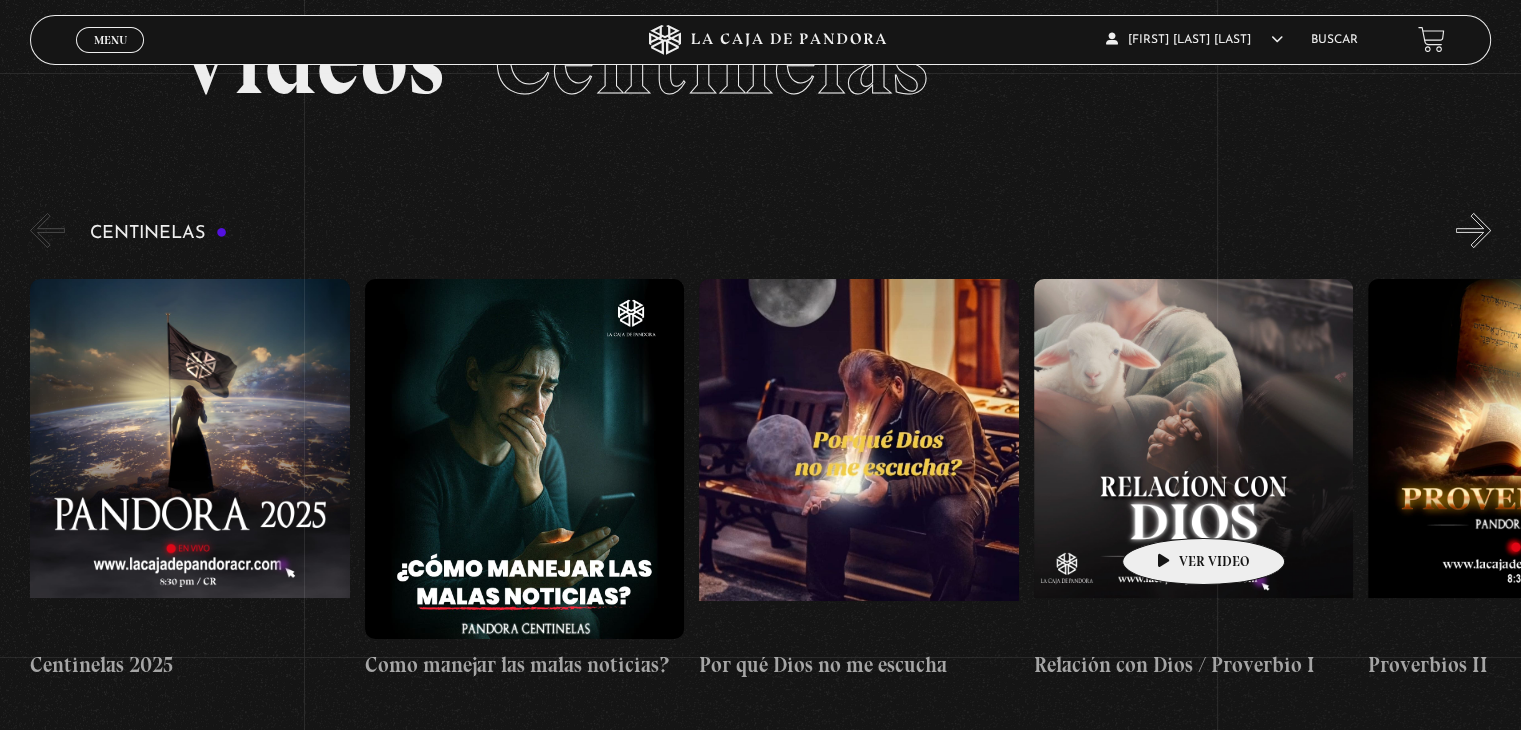 scroll, scrollTop: 81, scrollLeft: 0, axis: vertical 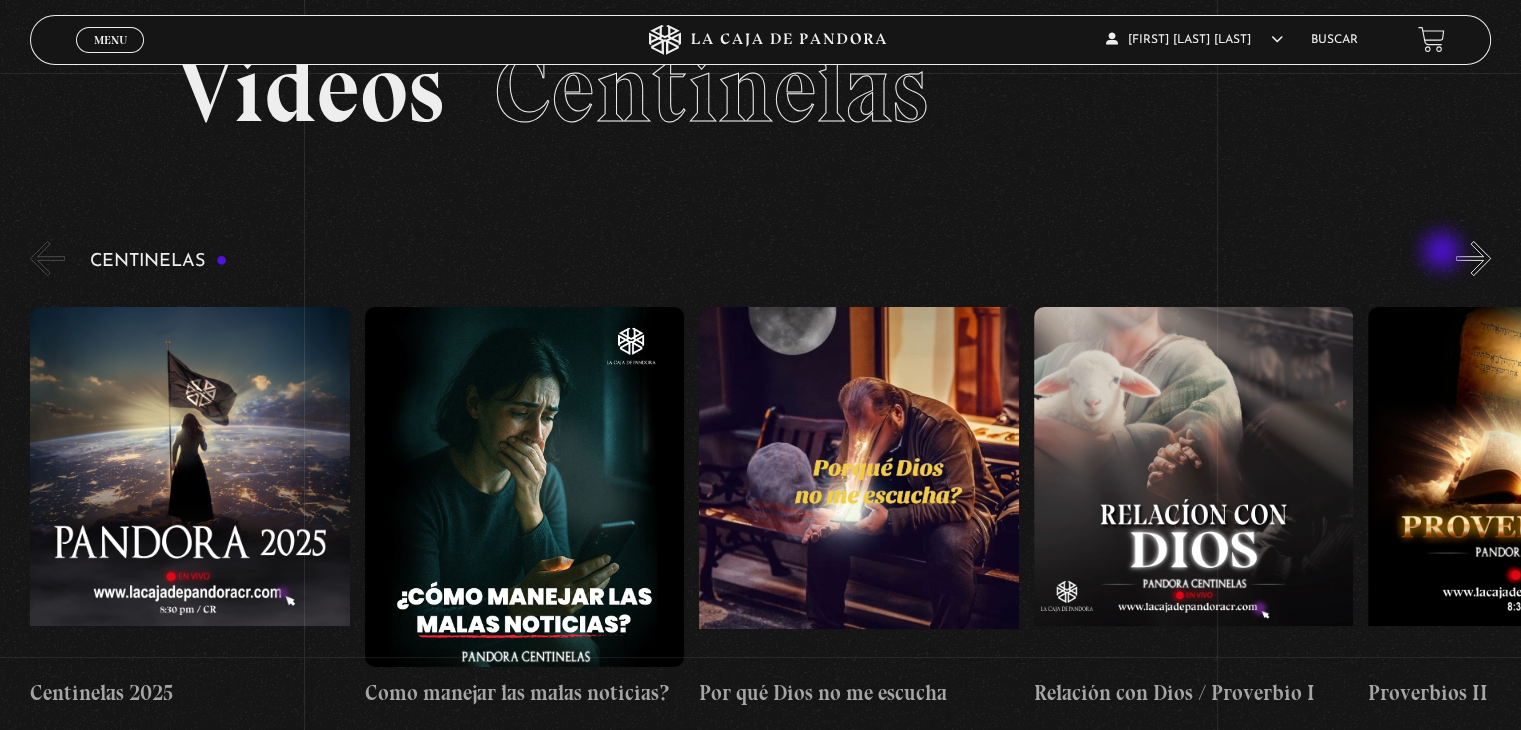 click on "Centinelas" at bounding box center (775, 480) 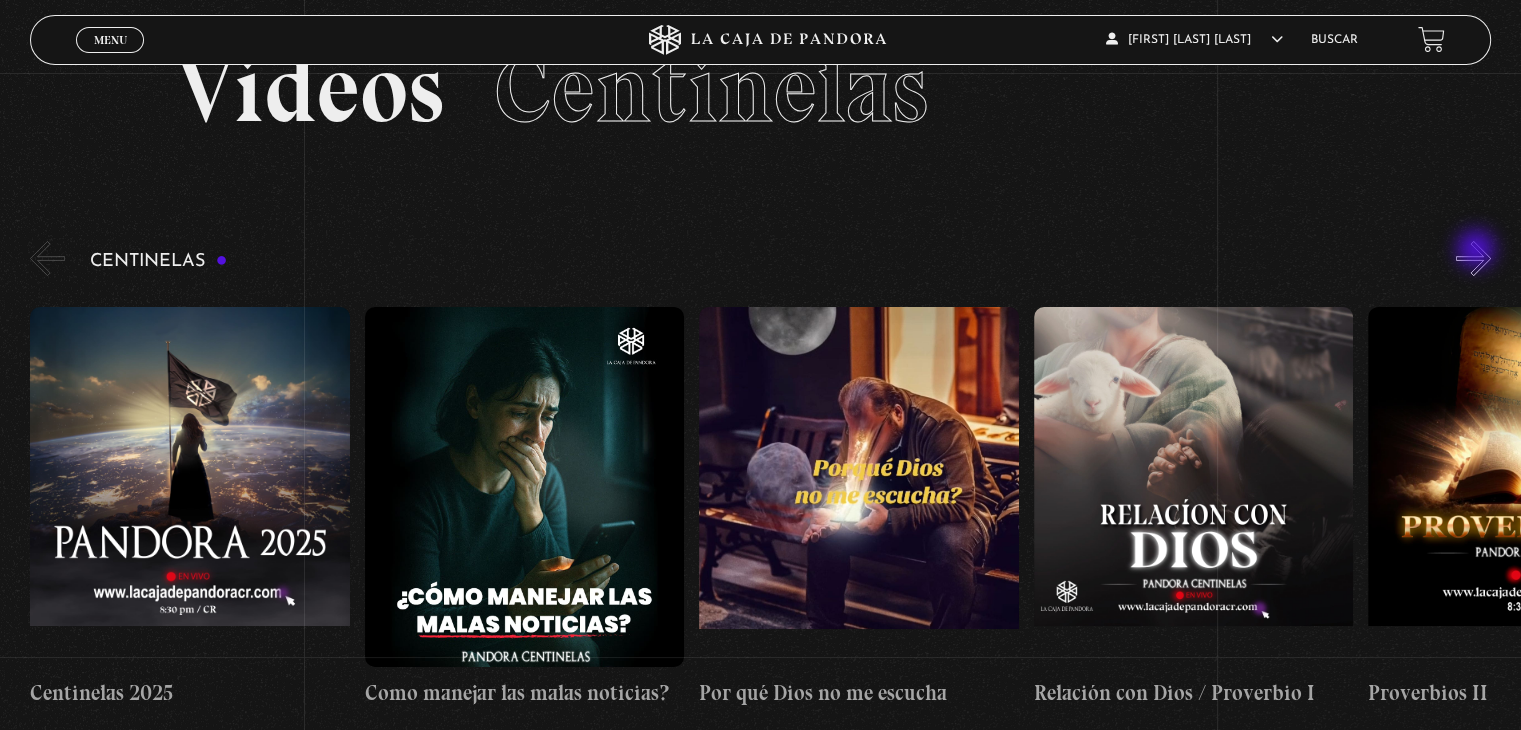 click on "»" at bounding box center [1473, 258] 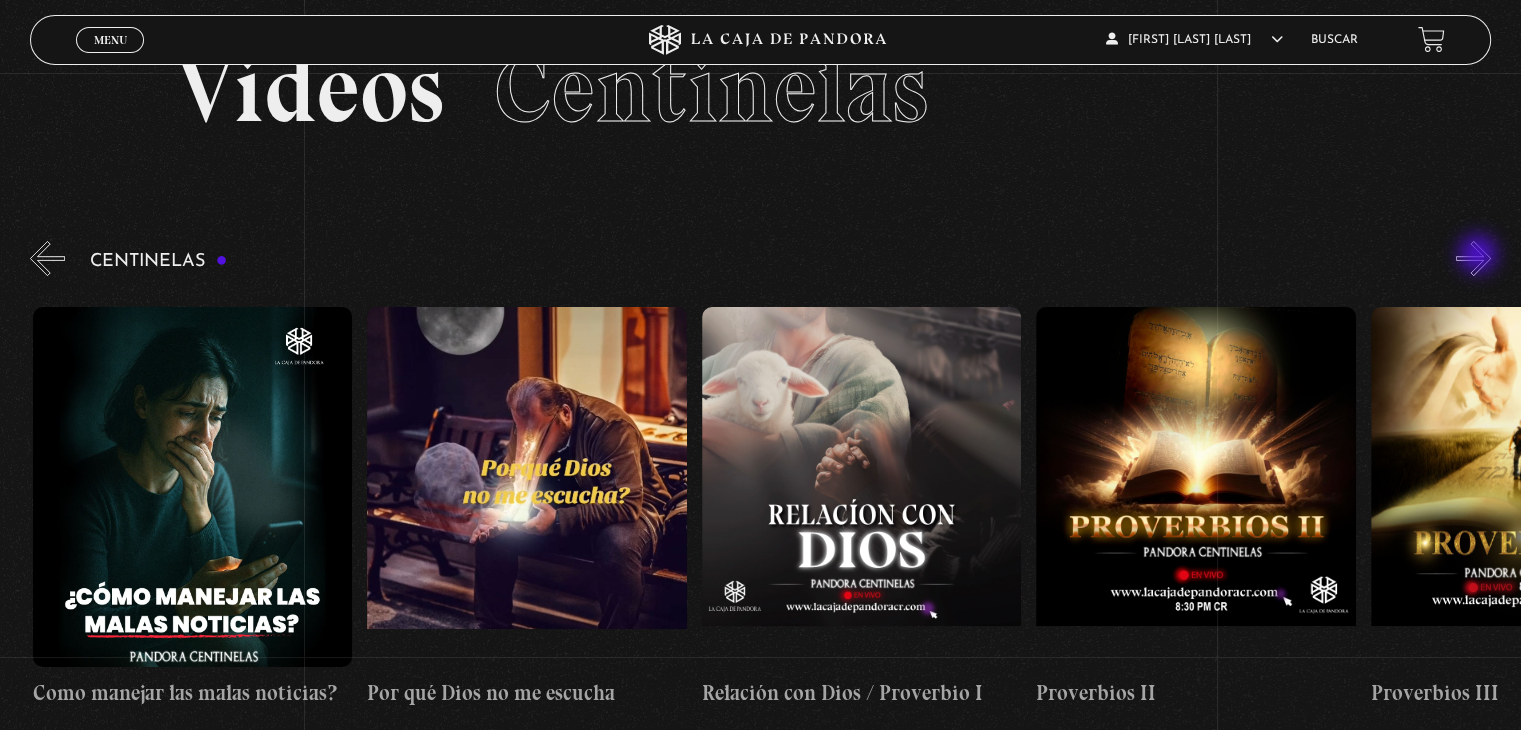click on "»" at bounding box center [1473, 258] 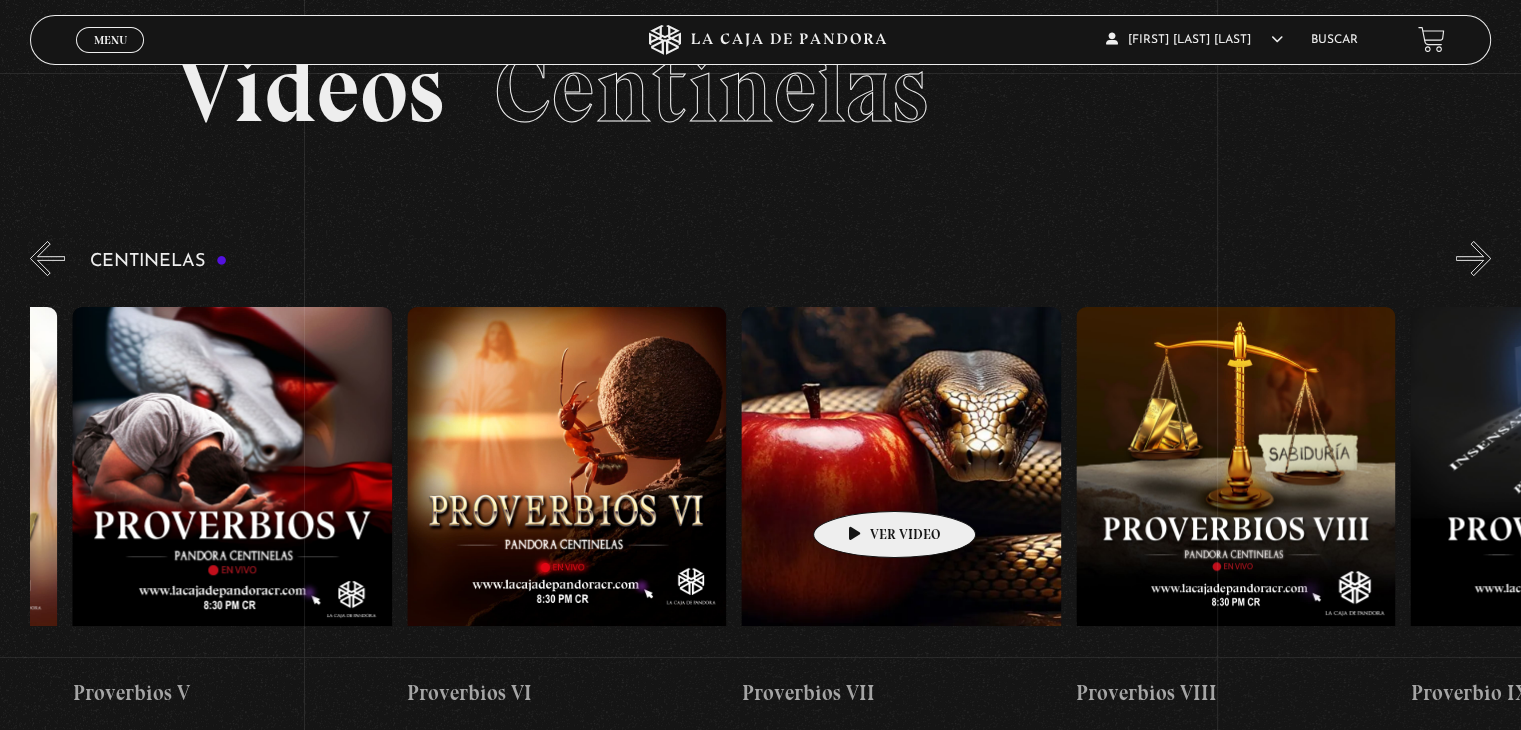 drag, startPoint x: 1387, startPoint y: 422, endPoint x: 100, endPoint y: 557, distance: 1294.061 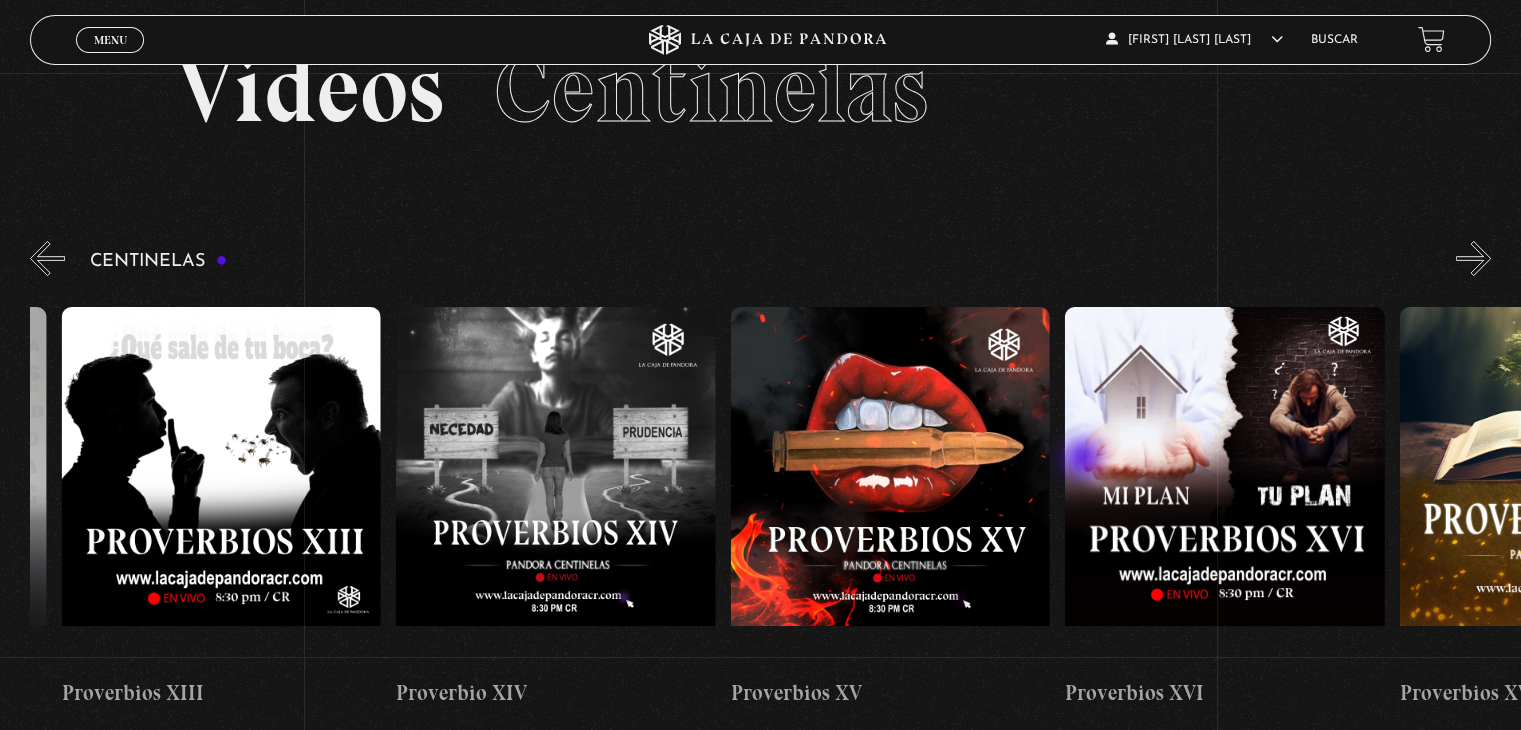 drag, startPoint x: 1097, startPoint y: 455, endPoint x: 42, endPoint y: 517, distance: 1056.8202 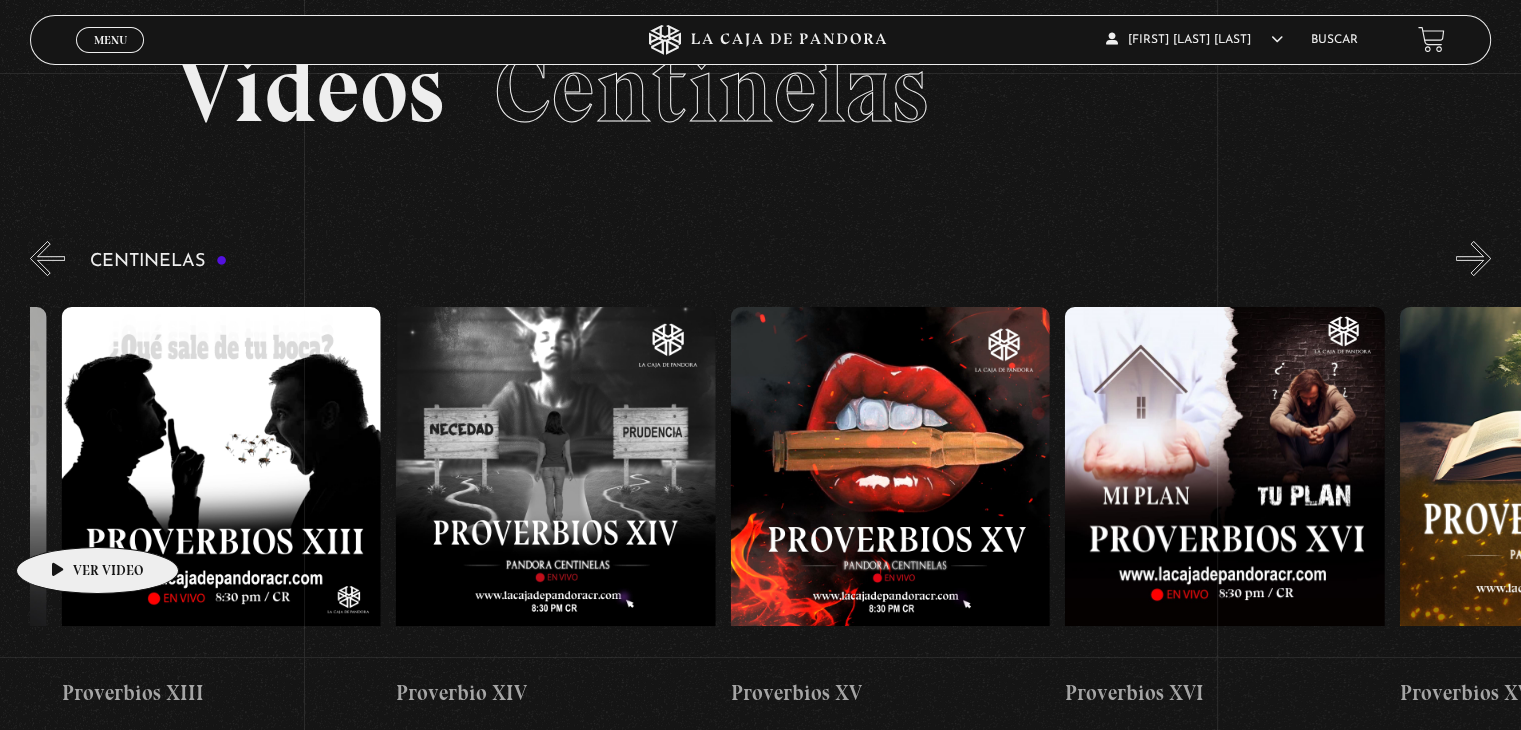 scroll, scrollTop: 0, scrollLeft: 8495, axis: horizontal 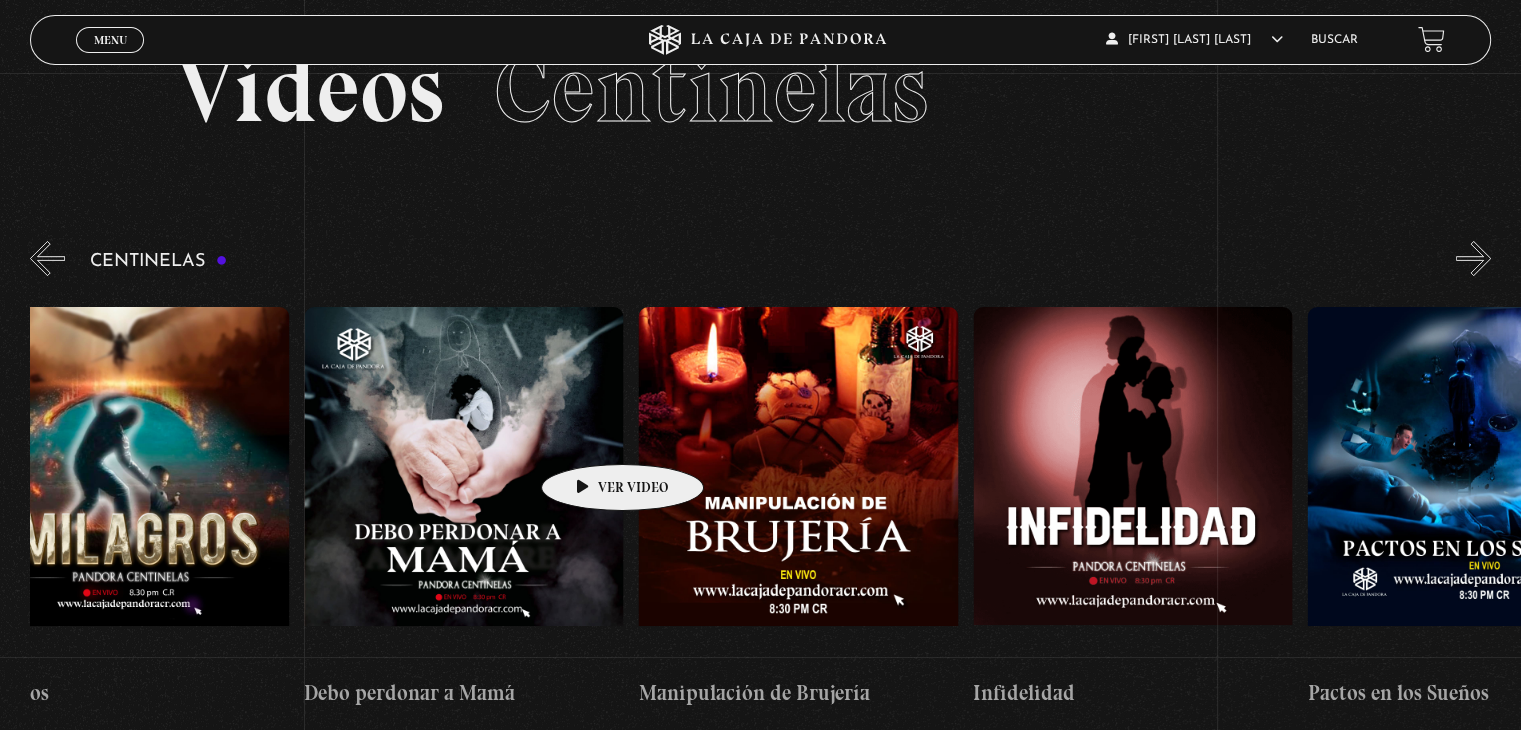 drag, startPoint x: 1044, startPoint y: 423, endPoint x: 591, endPoint y: 434, distance: 453.13354 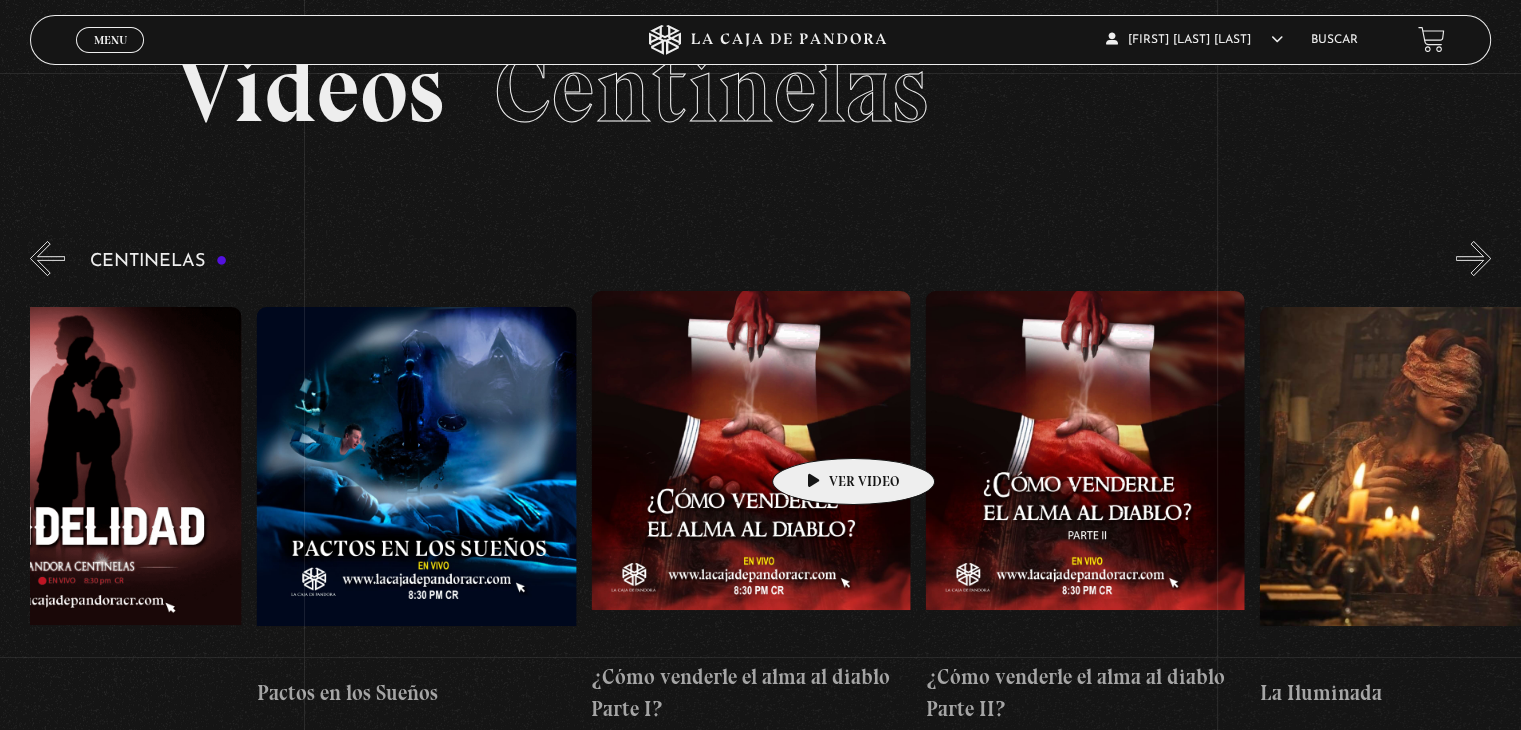 scroll, scrollTop: 0, scrollLeft: 11818, axis: horizontal 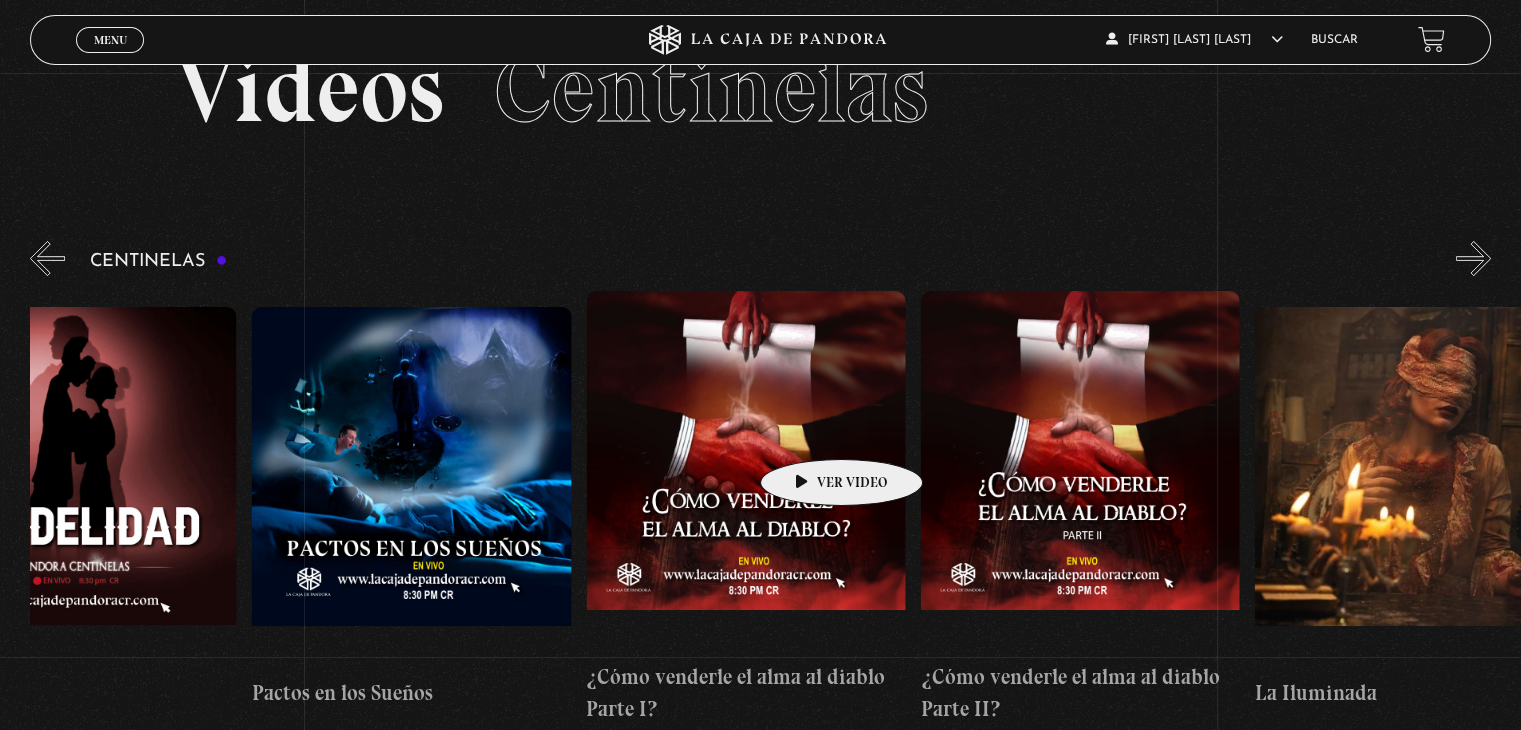 drag, startPoint x: 1021, startPoint y: 413, endPoint x: 810, endPoint y: 429, distance: 211.60576 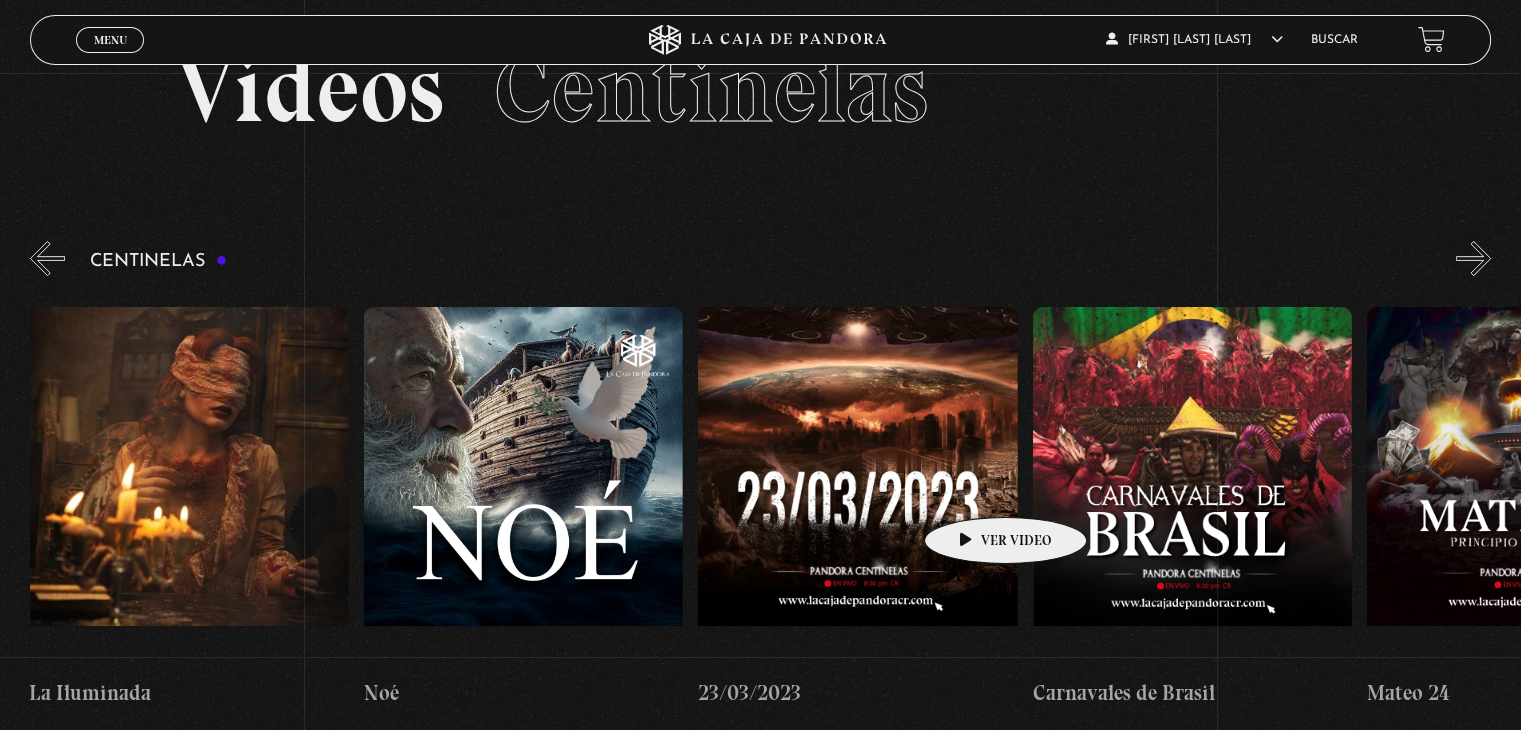 scroll, scrollTop: 0, scrollLeft: 13084, axis: horizontal 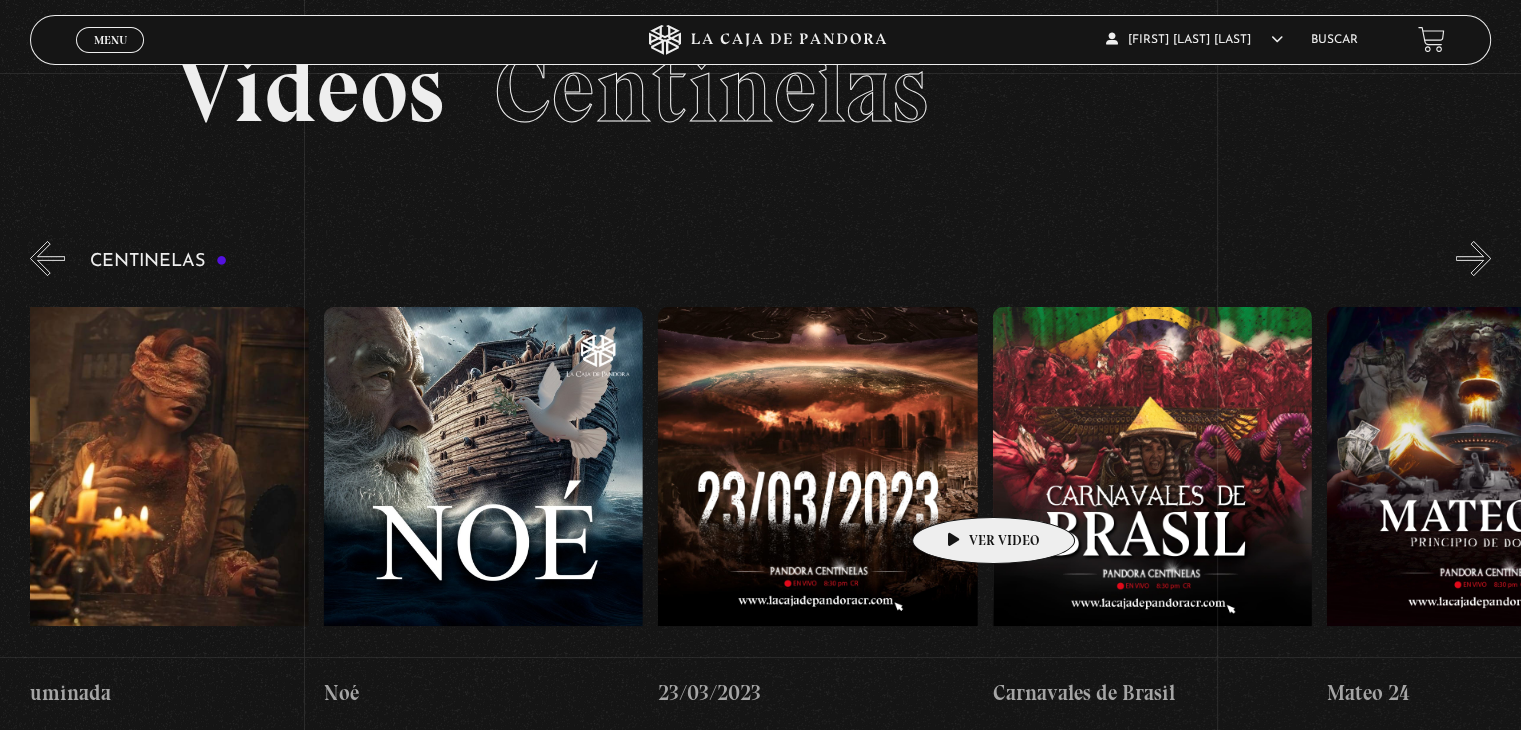 drag, startPoint x: 1180, startPoint y: 476, endPoint x: 962, endPoint y: 487, distance: 218.27734 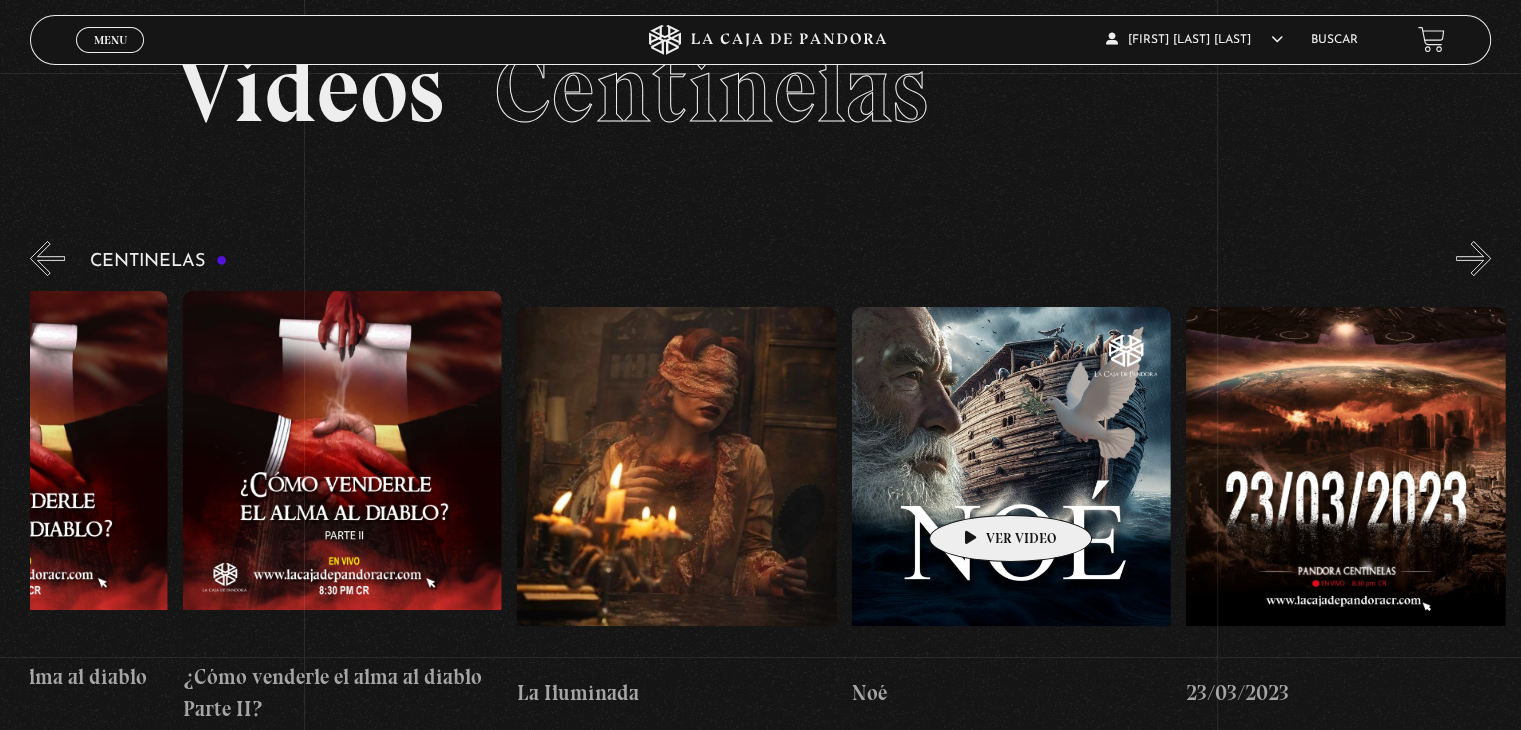 scroll, scrollTop: 0, scrollLeft: 12551, axis: horizontal 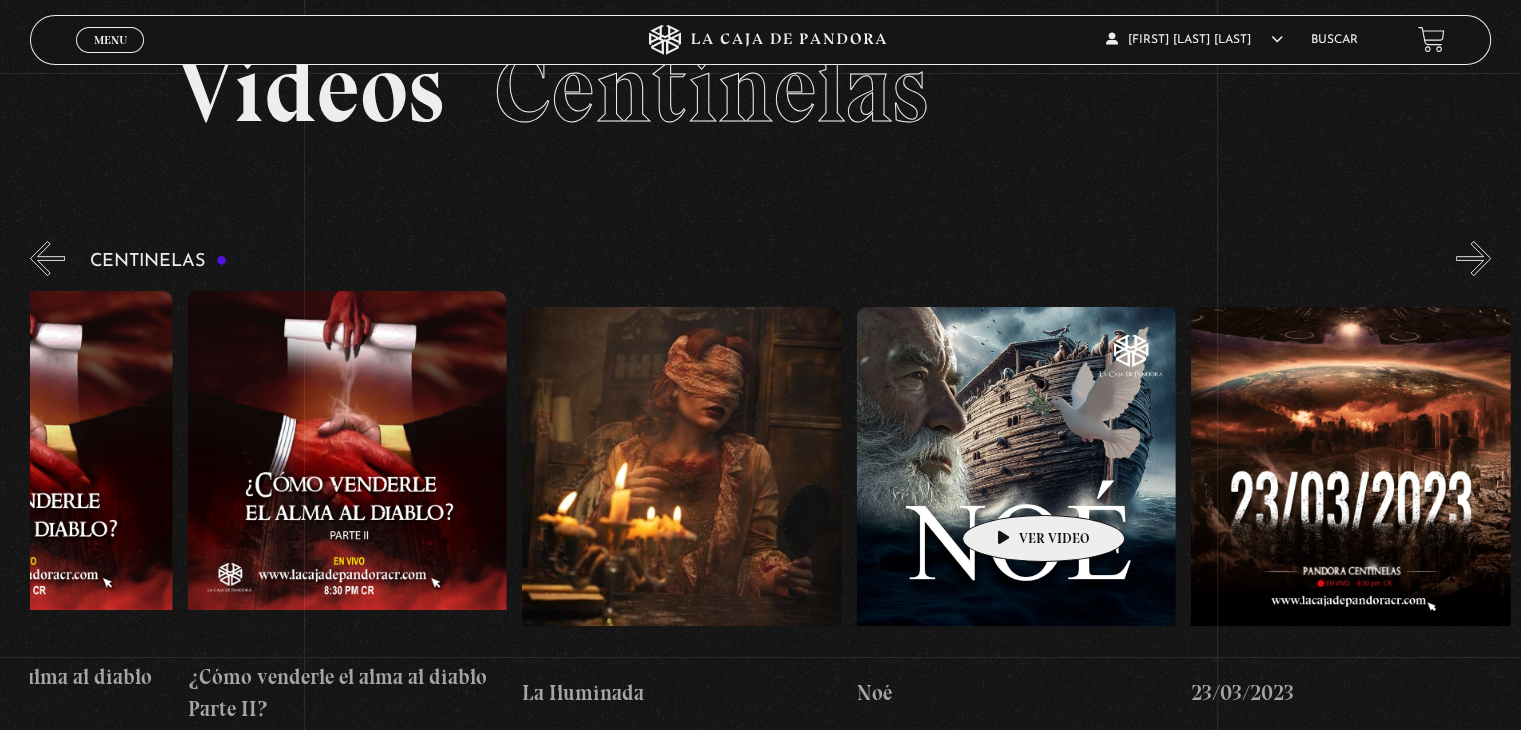 drag, startPoint x: 905, startPoint y: 495, endPoint x: 1012, endPoint y: 485, distance: 107.46627 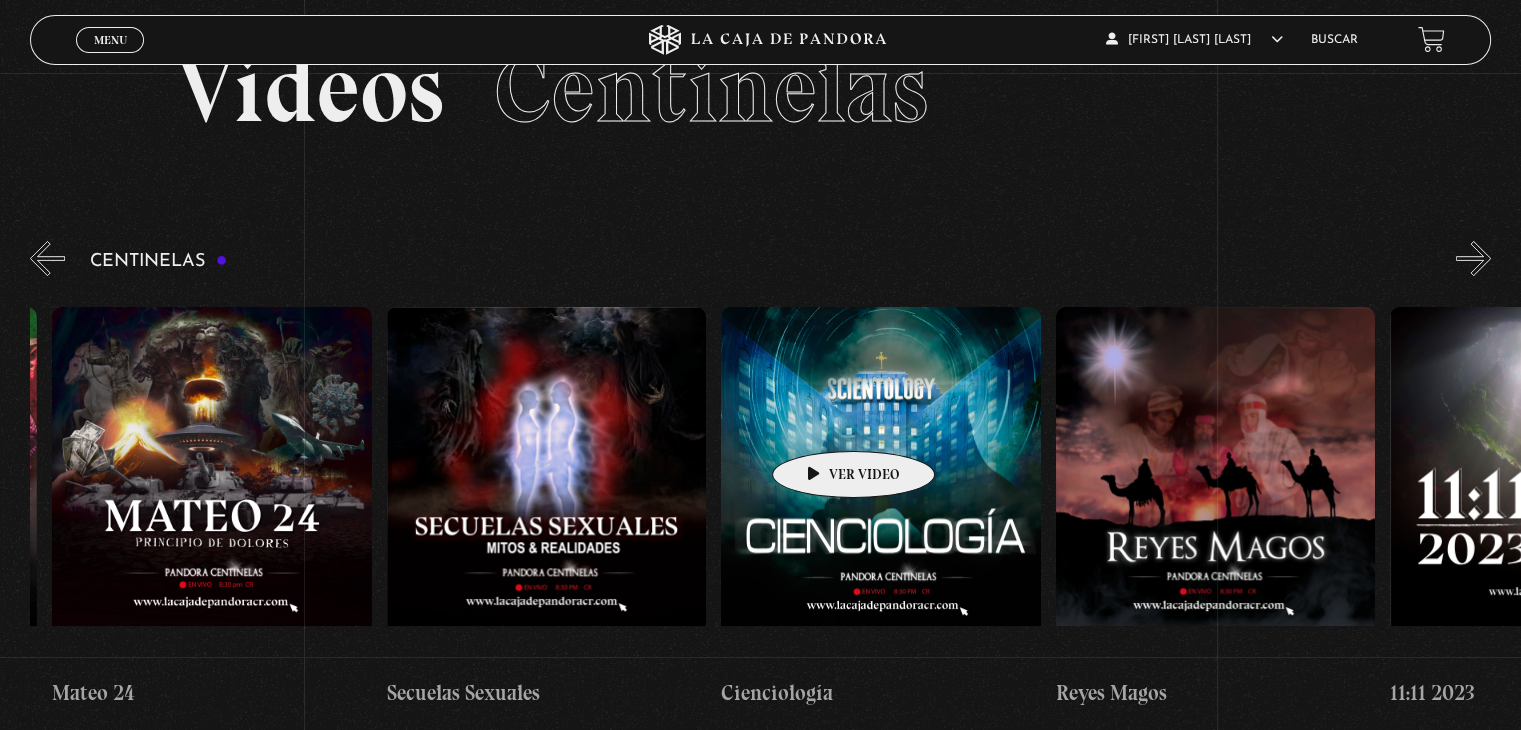 scroll, scrollTop: 0, scrollLeft: 14859, axis: horizontal 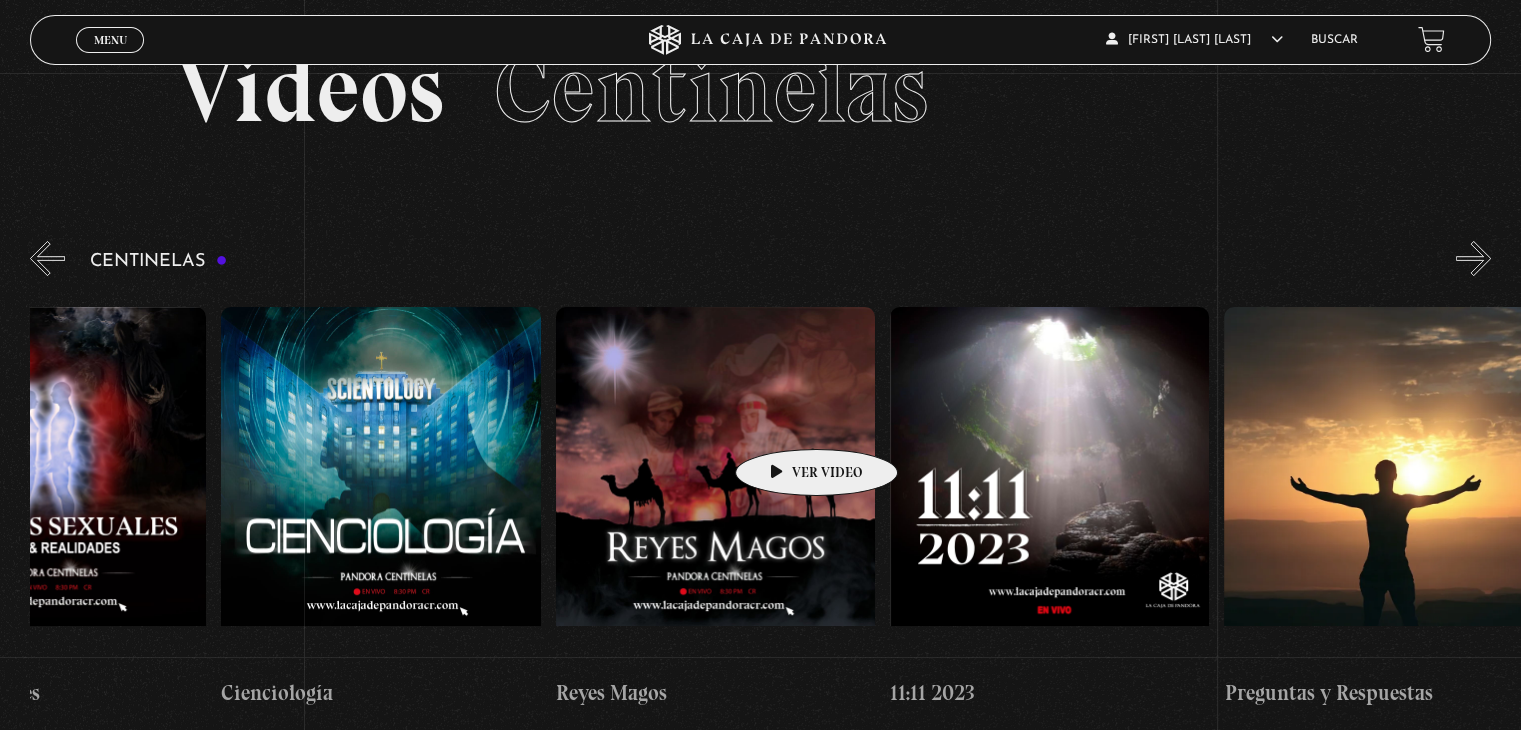 drag, startPoint x: 1241, startPoint y: 421, endPoint x: 785, endPoint y: 419, distance: 456.0044 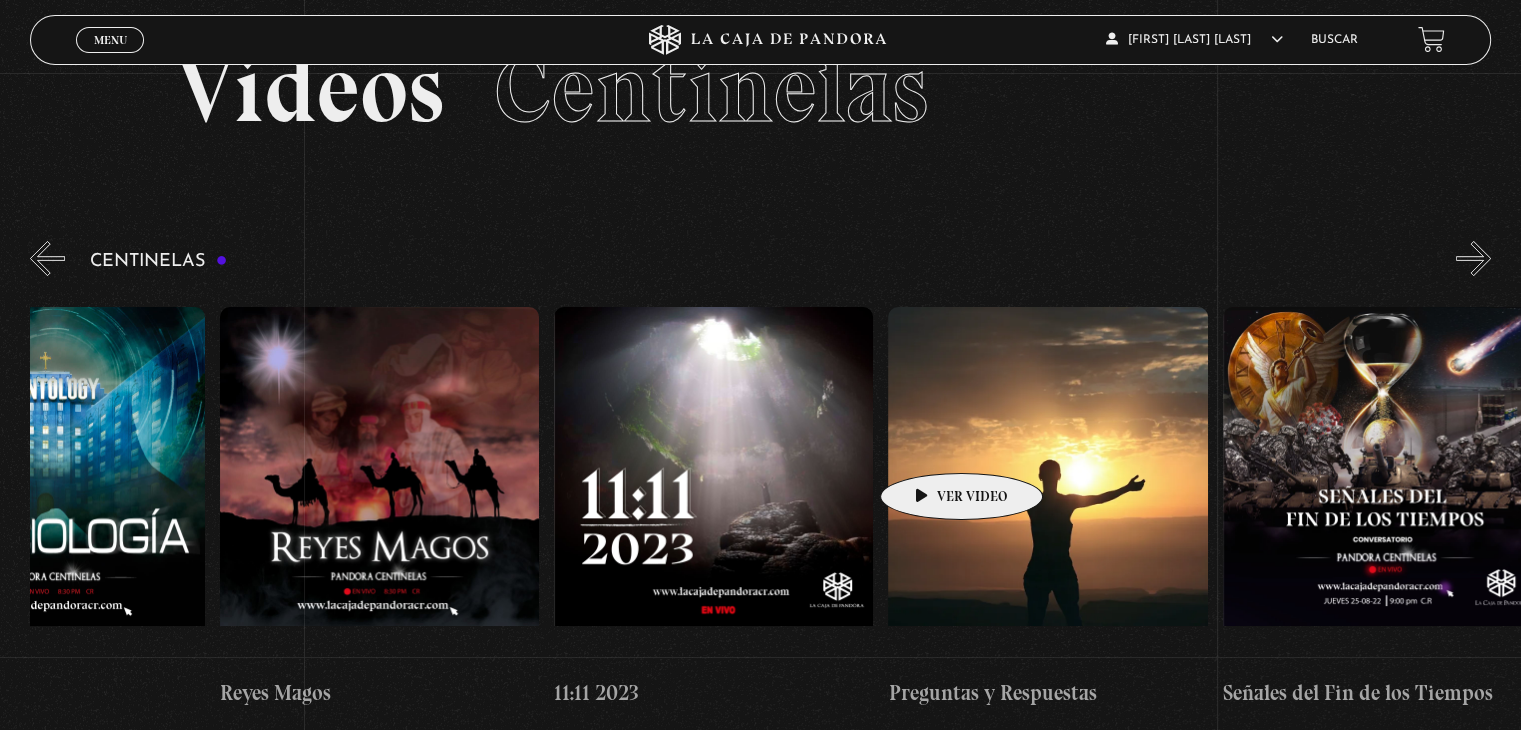 scroll, scrollTop: 0, scrollLeft: 16081, axis: horizontal 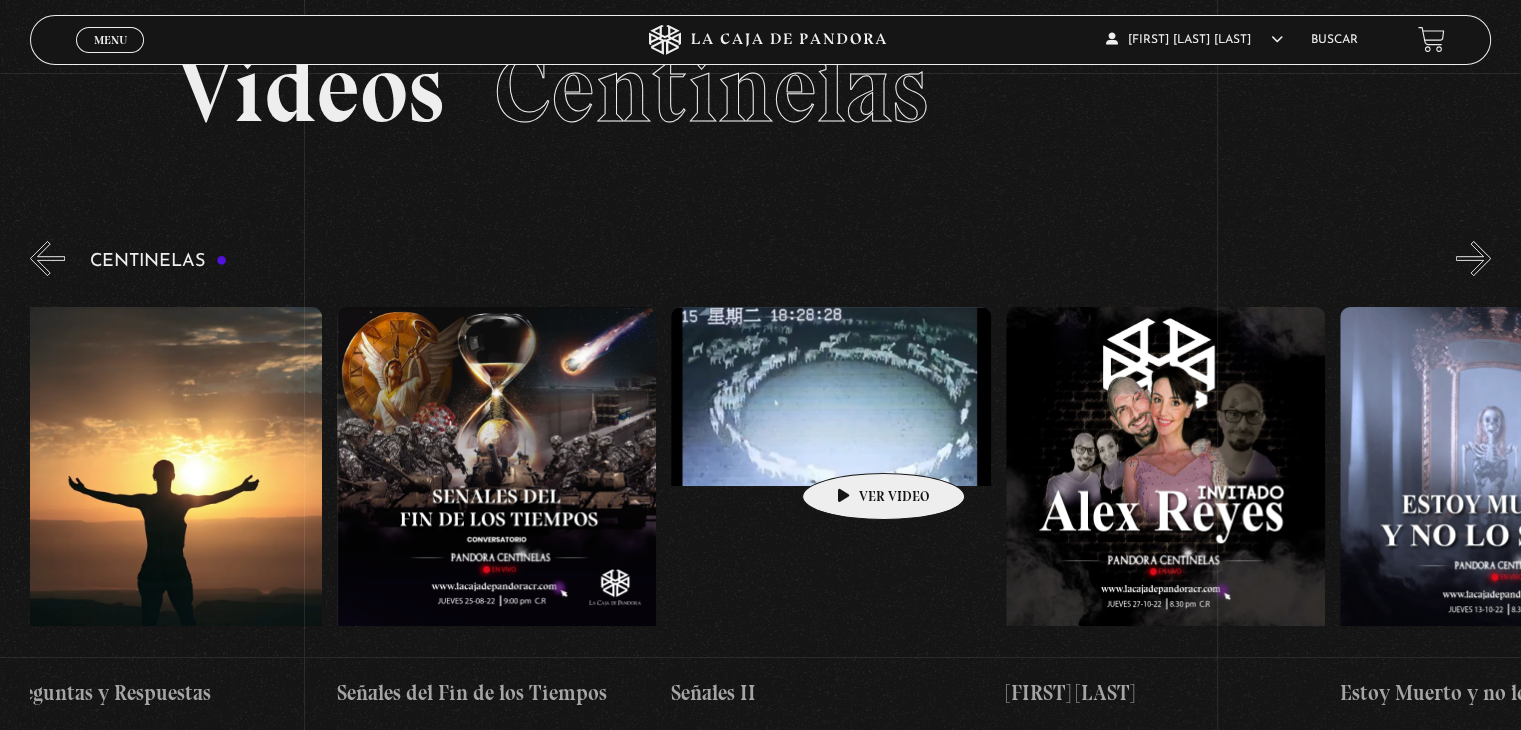 drag, startPoint x: 1096, startPoint y: 428, endPoint x: 852, endPoint y: 443, distance: 244.46063 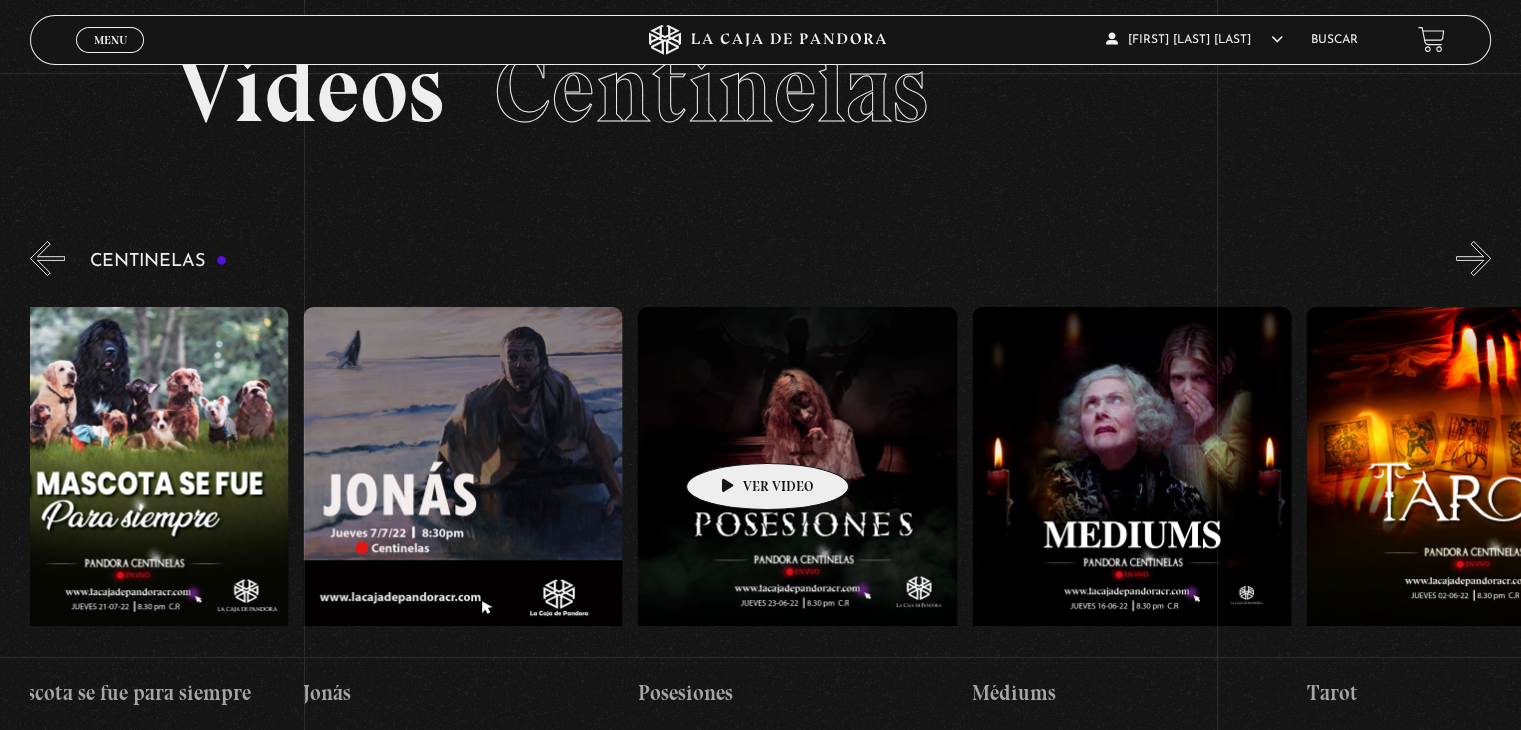 scroll, scrollTop: 0, scrollLeft: 19150, axis: horizontal 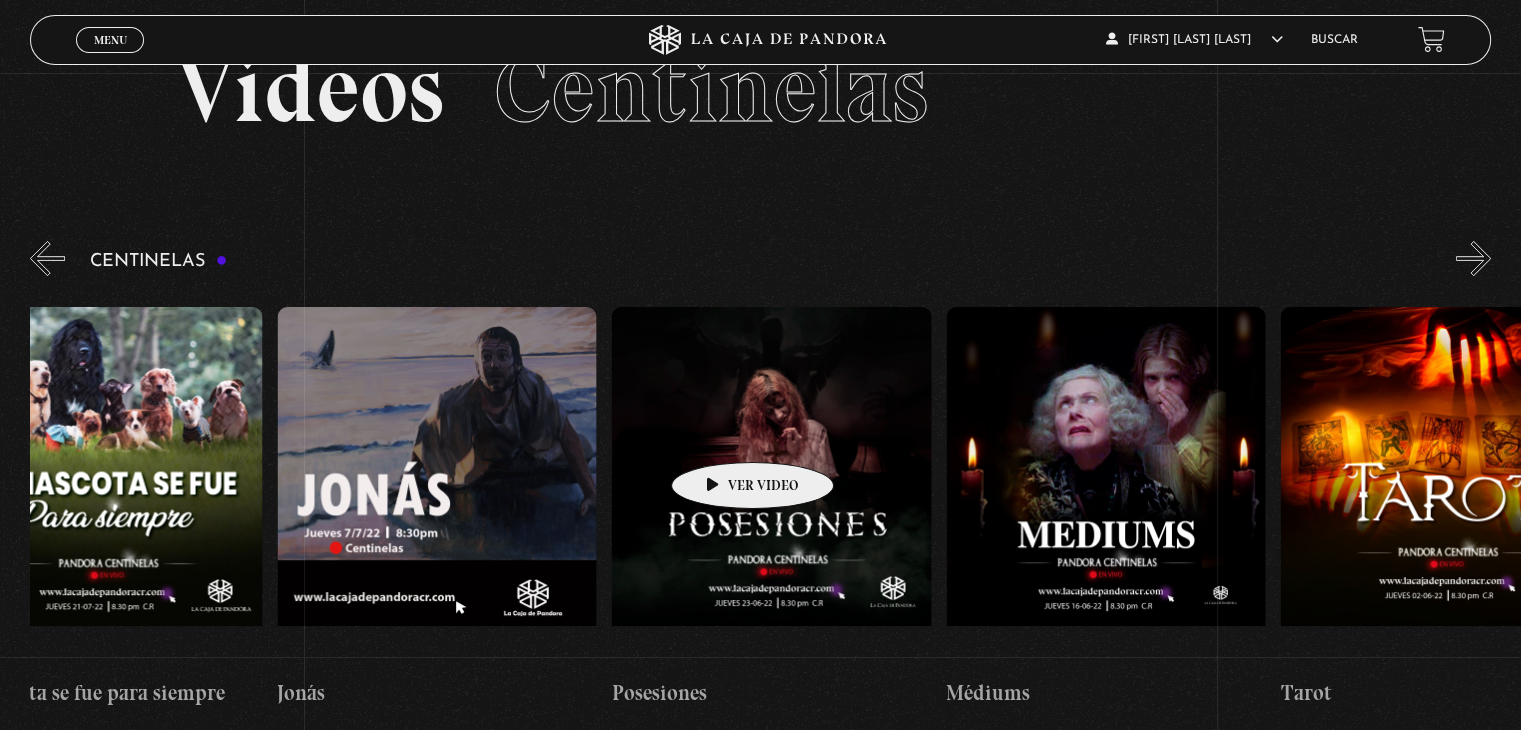 drag, startPoint x: 1332, startPoint y: 465, endPoint x: 721, endPoint y: 432, distance: 611.8905 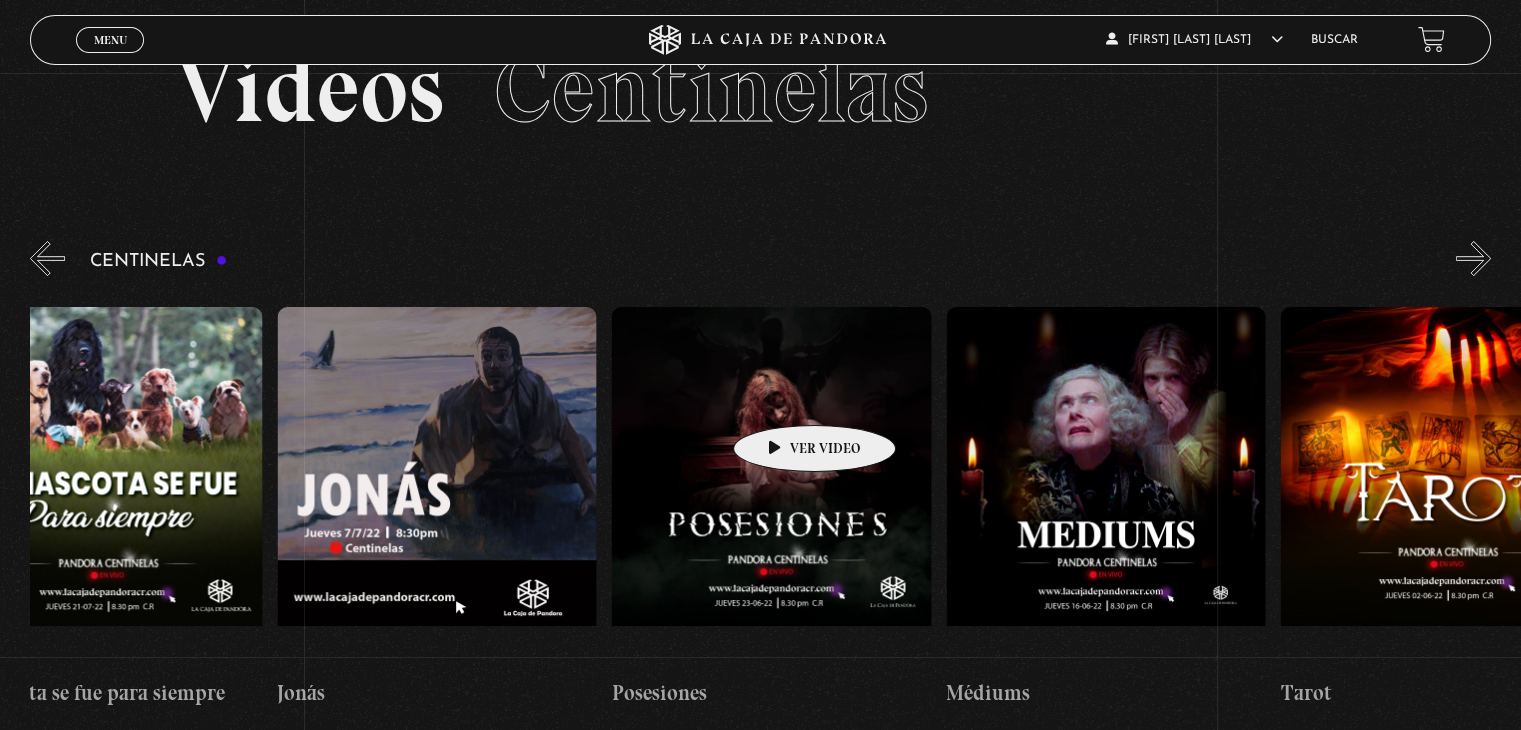 click at bounding box center (771, 487) 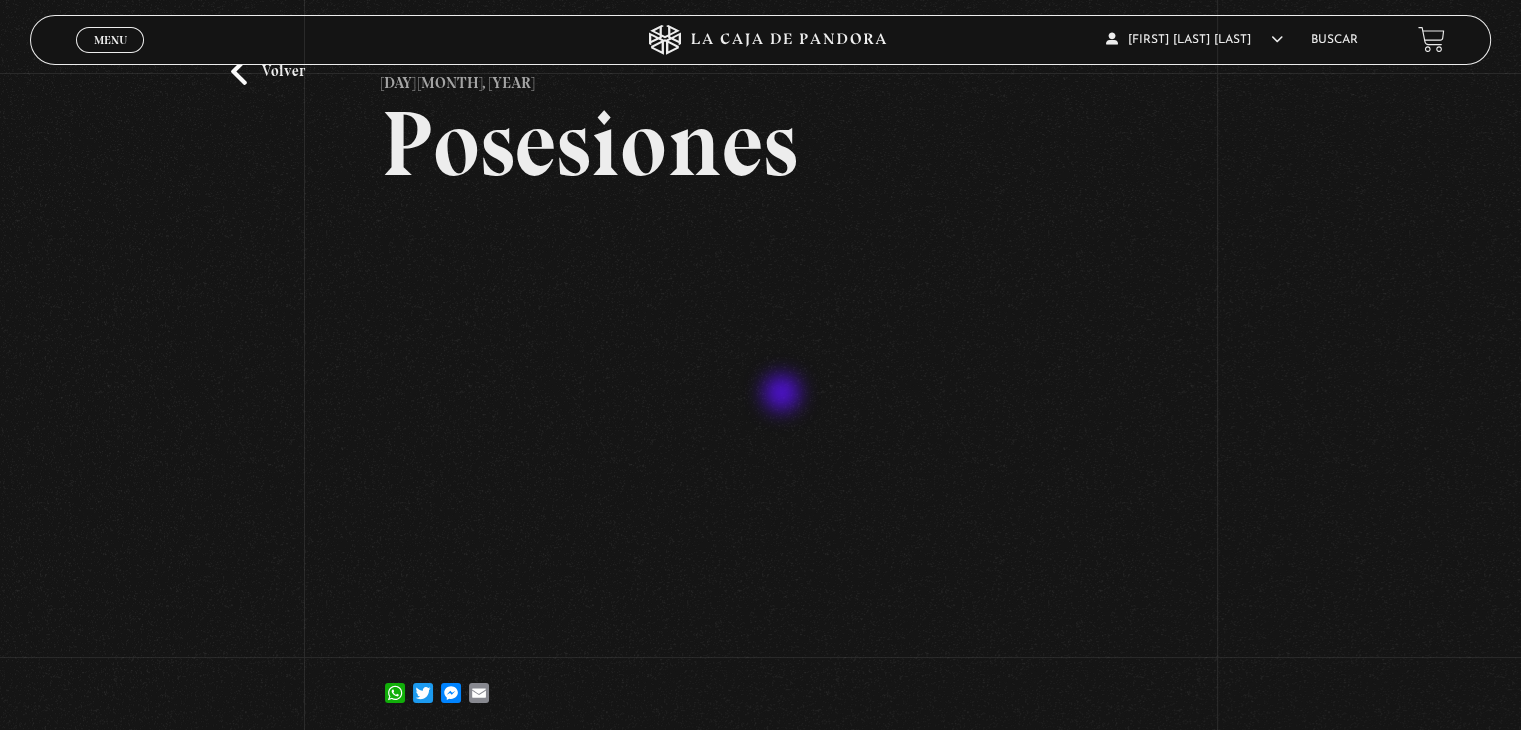 scroll, scrollTop: 100, scrollLeft: 0, axis: vertical 